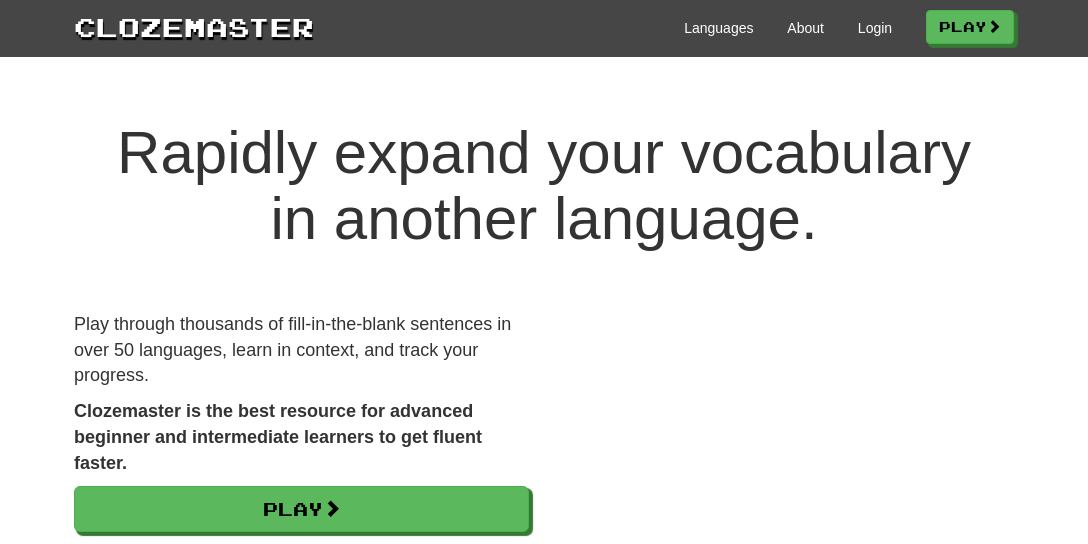 scroll, scrollTop: 0, scrollLeft: 0, axis: both 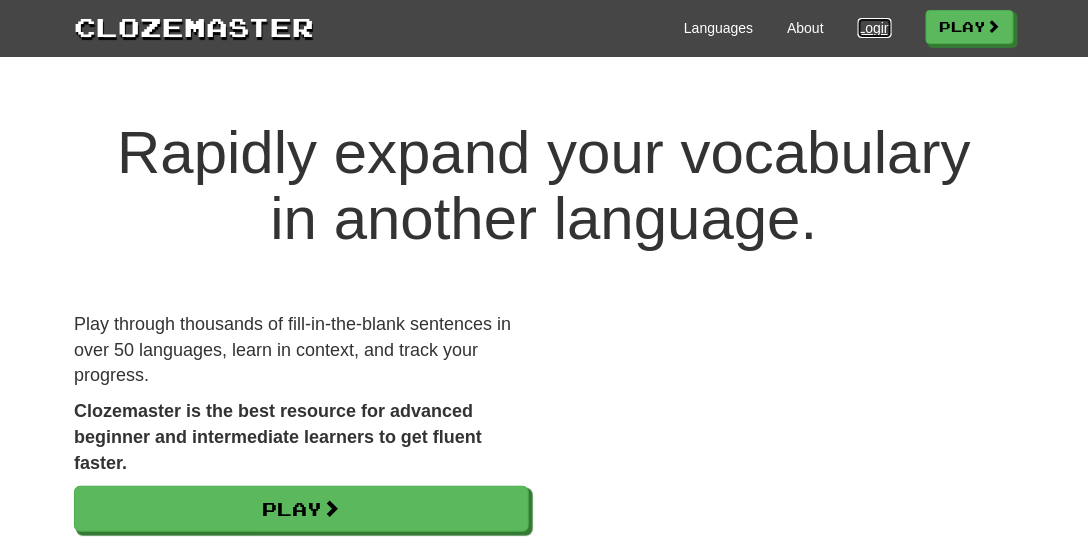 click on "Login" at bounding box center (875, 28) 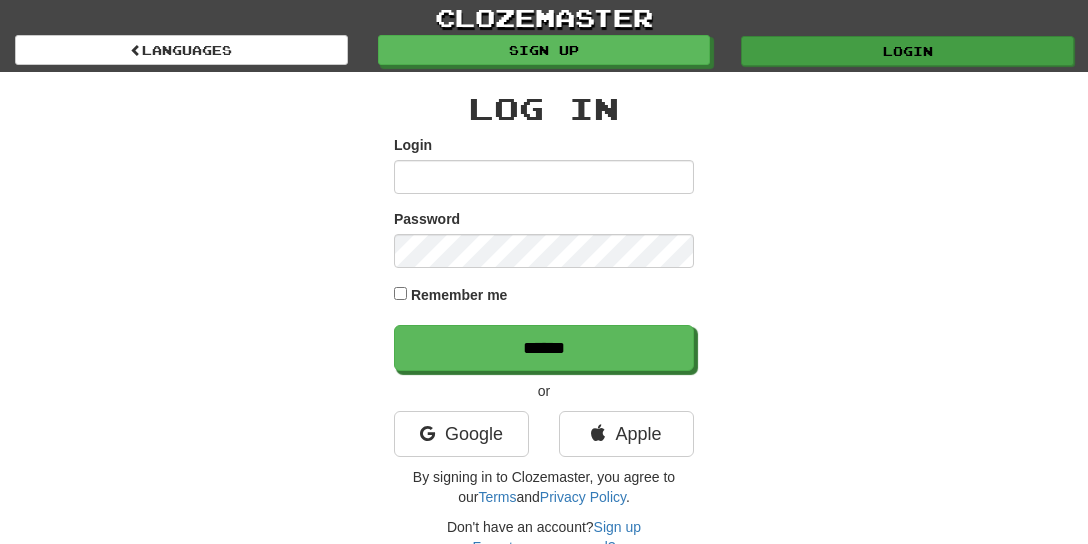 scroll, scrollTop: 0, scrollLeft: 0, axis: both 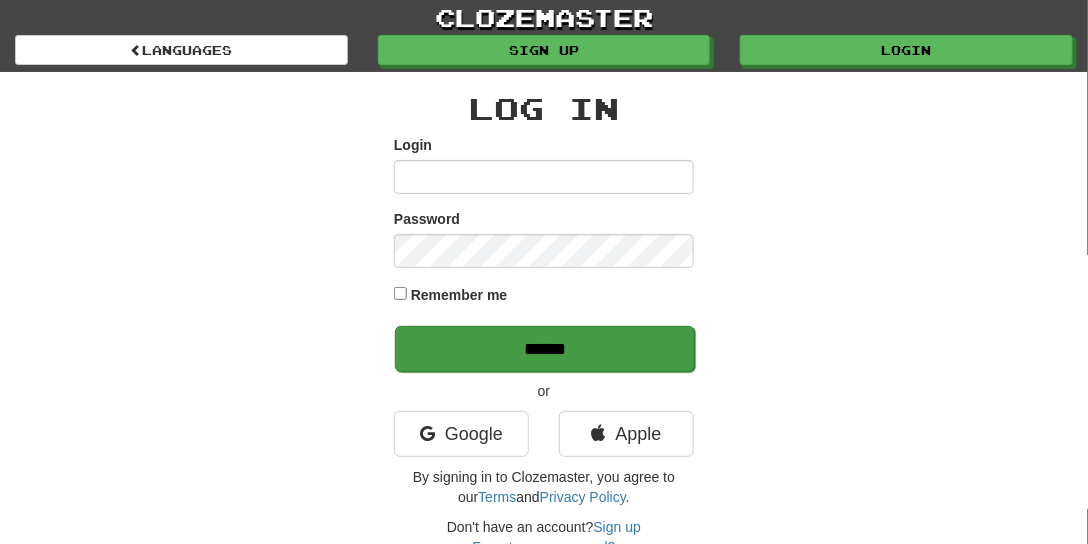type on "**********" 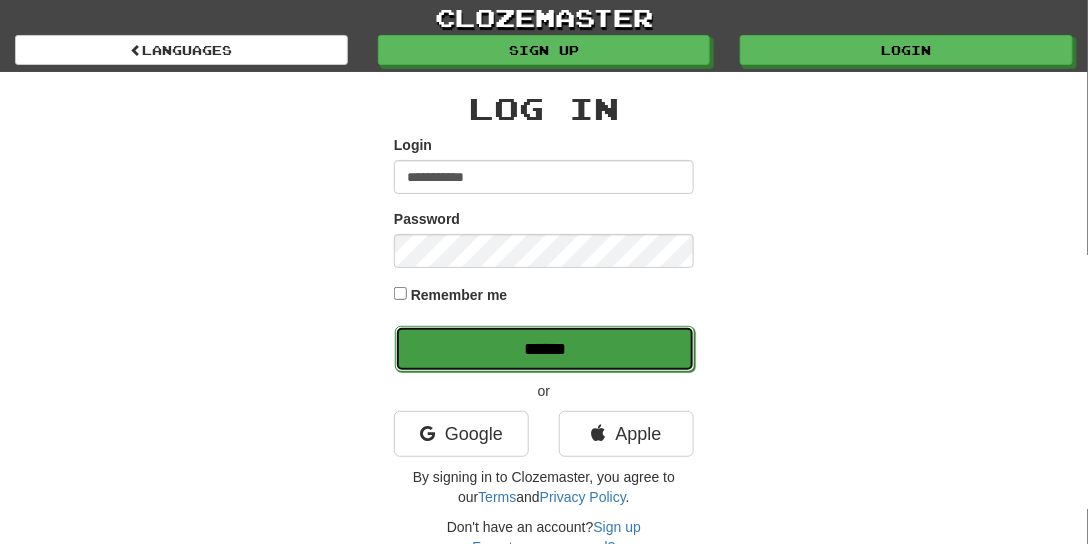 click on "******" at bounding box center (545, 349) 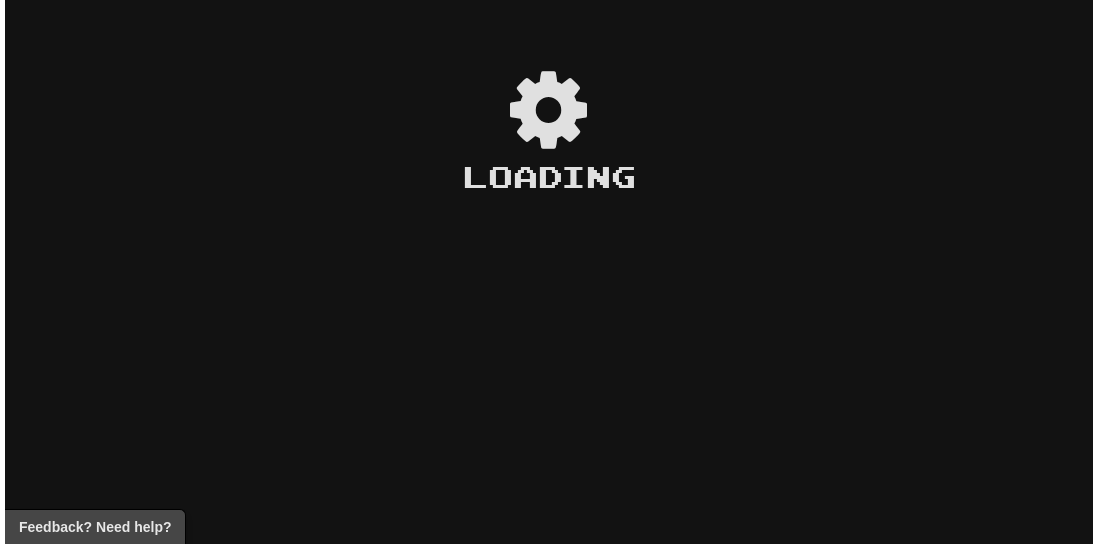 scroll, scrollTop: 0, scrollLeft: 0, axis: both 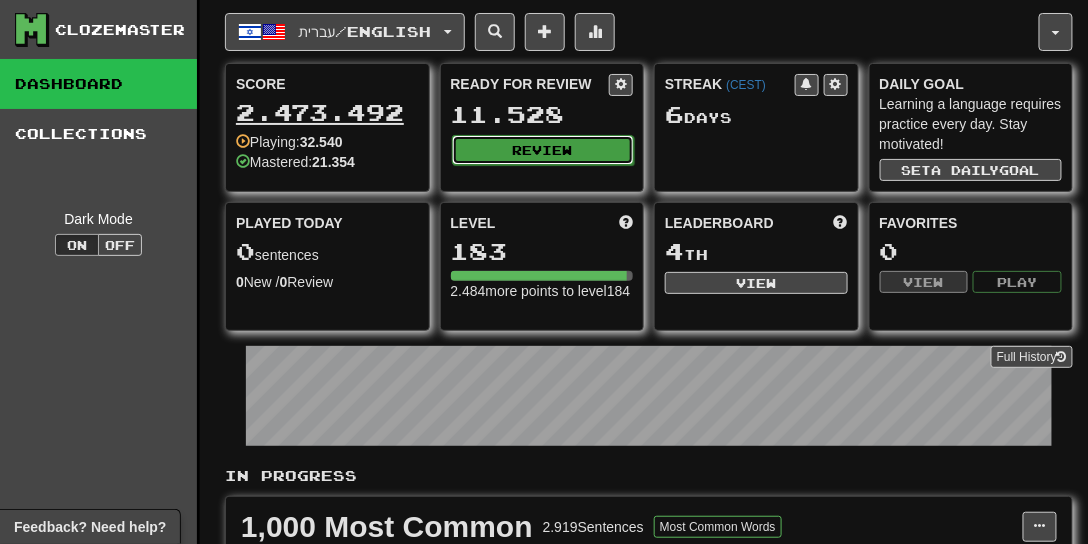 click on "Review" at bounding box center (543, 150) 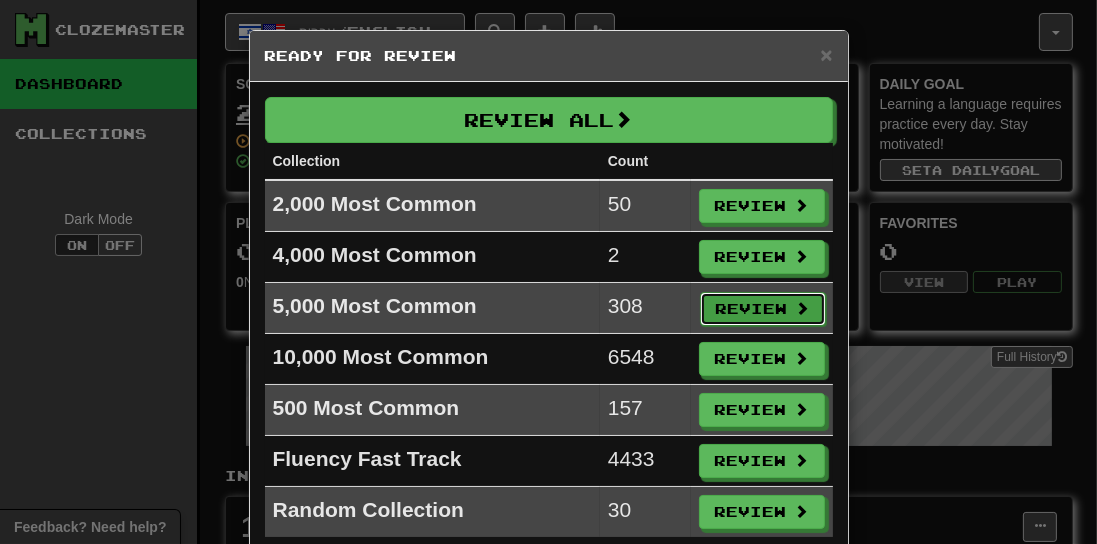 click on "Review" at bounding box center [763, 309] 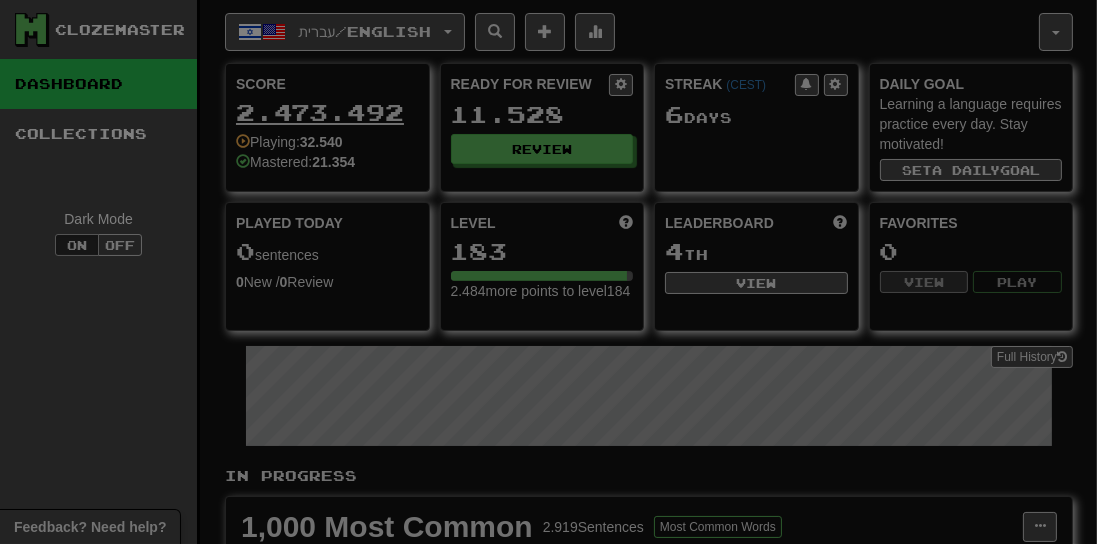 click on "Review" at bounding box center [763, 173] 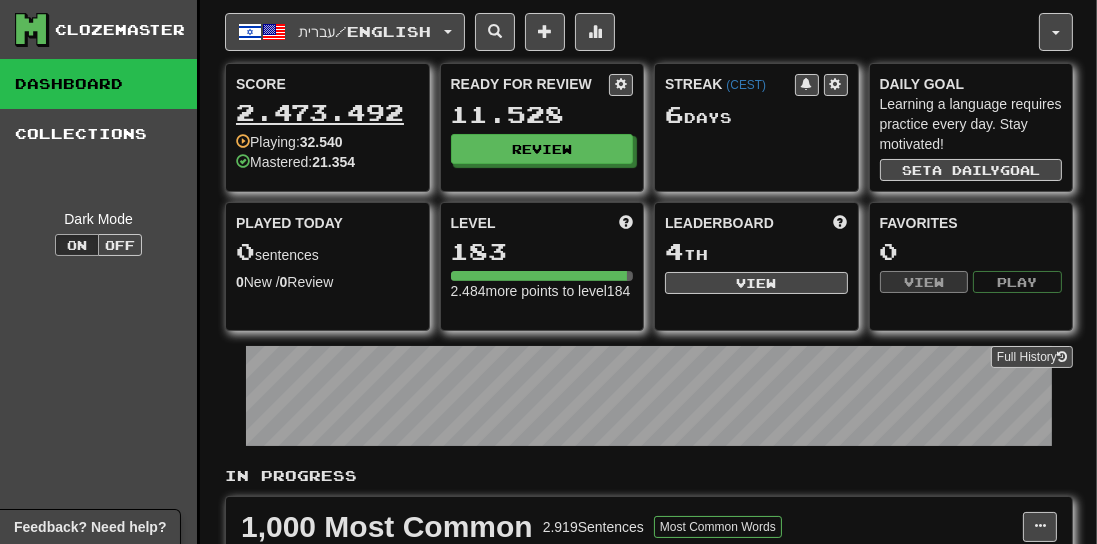 select on "**" 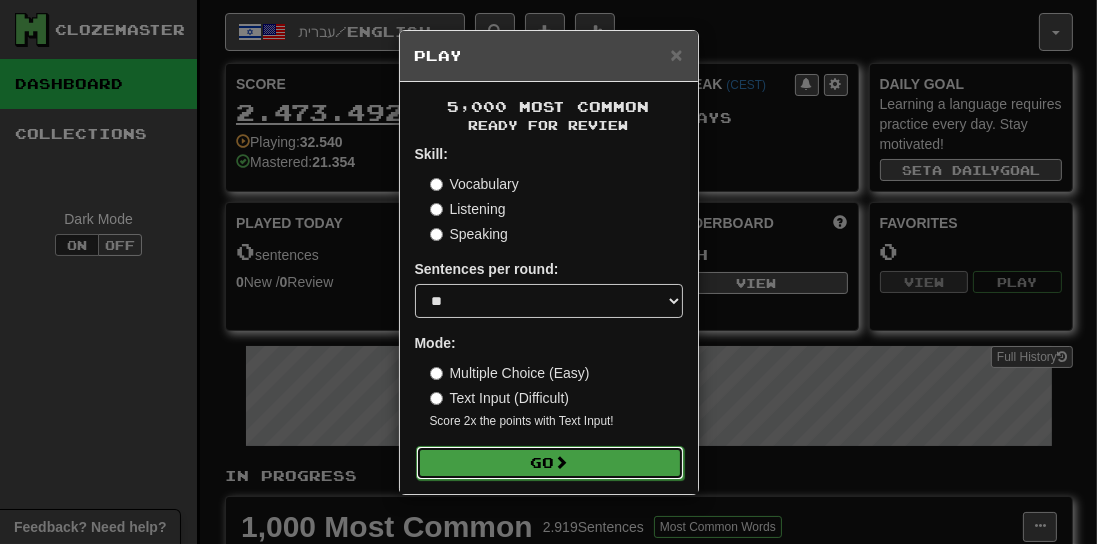 click at bounding box center [562, 462] 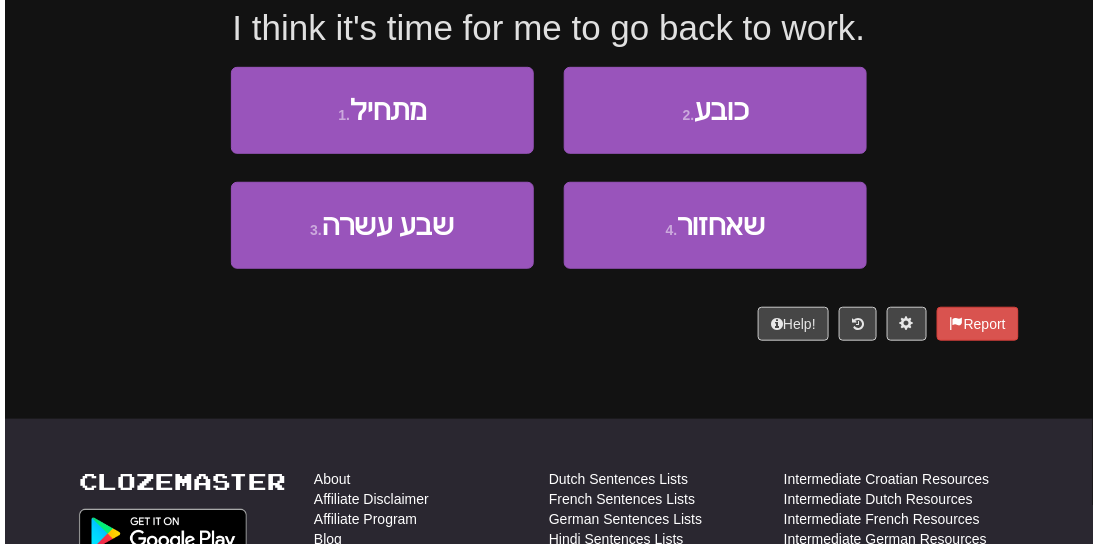scroll, scrollTop: 271, scrollLeft: 0, axis: vertical 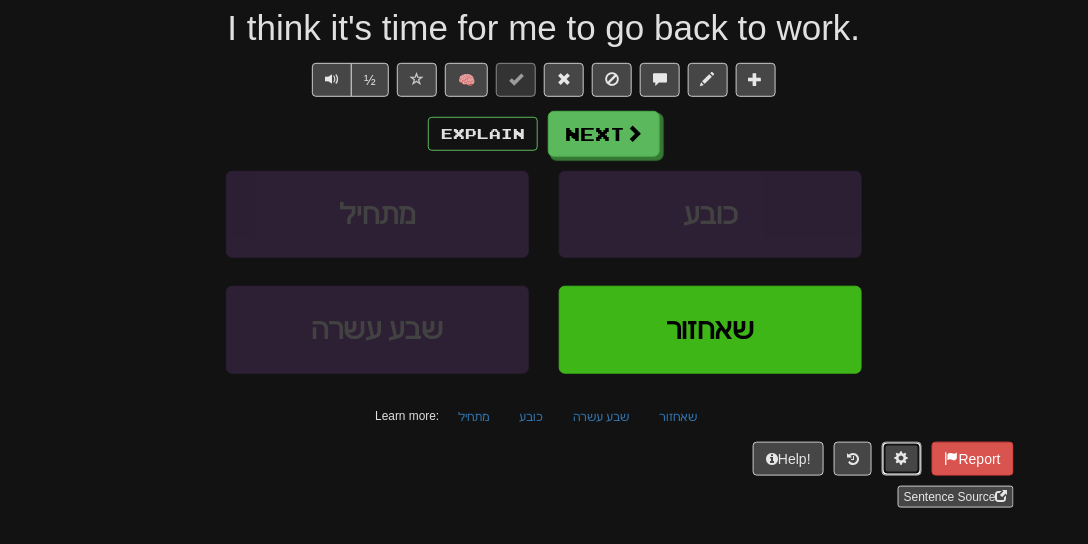 click at bounding box center (902, 458) 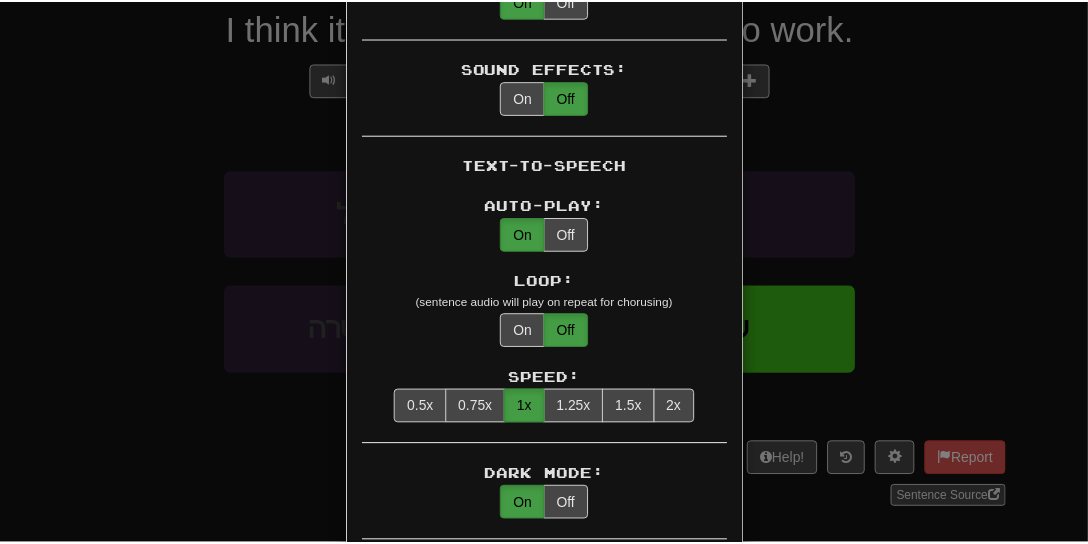 scroll, scrollTop: 742, scrollLeft: 0, axis: vertical 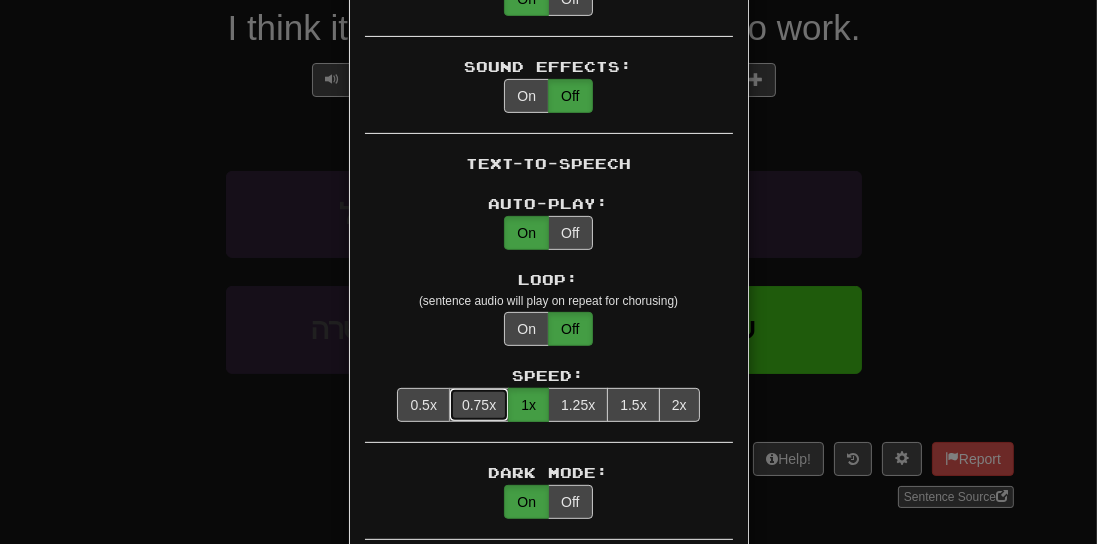 click on "0.75x" at bounding box center (479, 405) 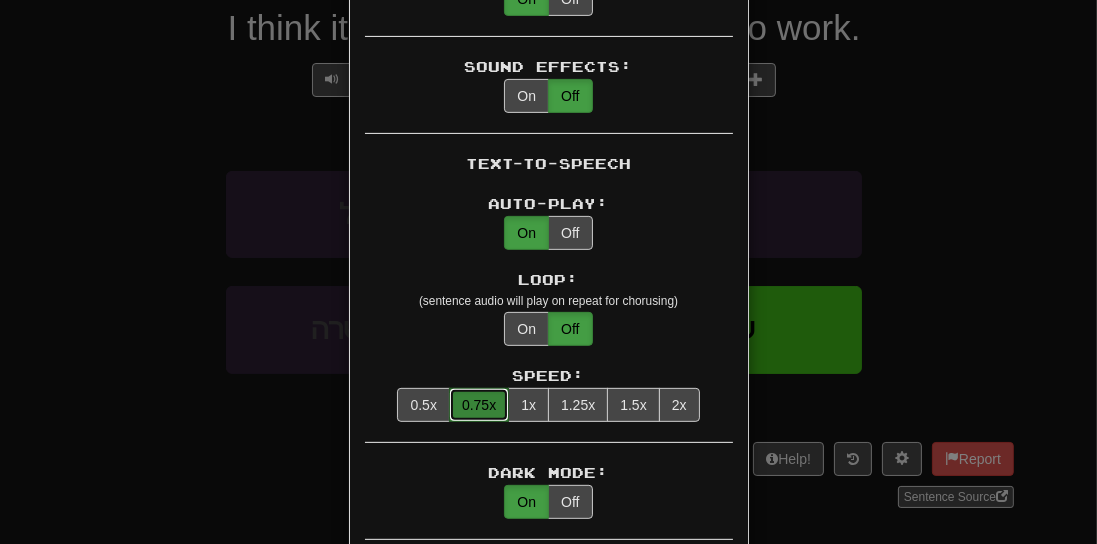click on "× Game Settings Translations: Visible Show  After Answering Hidden Sentence Text Initially Hidden: (see just the translation, then click a button to see the sentence text) On Off Hints: (appear above the missing word when available) On Off Image Toggle: (toggle button, if sentence image available) After Answering Before and After Off Image Background: (use sentence image as background, if available) On Off Pronunciation: (shown after answering when available) On Off Sound Effects: On Off Text-to-Speech Auto-Play: On Off Loop: (sentence audio will play on repeat for chorusing) On Off Speed: 0.5x 0.75x 1x 1.25x 1.5x 2x Dark Mode: On Off Leveled Up Notifications: On Off Manual Master/Reset Confirmation: On Off Font Sizes: Hint 1 x Sample text. Notes 1 x Sample text. Pronunciation 1 x Sample text. Translation 2.5 x Sample text. Transliteration 1 x Sample text. Shortcut Hotkeys:  Enabled Enter Submit answer, next sentence, next round 1-4 Select multiple choice answer ctl+Space Replay audio (when available) alt+a" at bounding box center (548, 272) 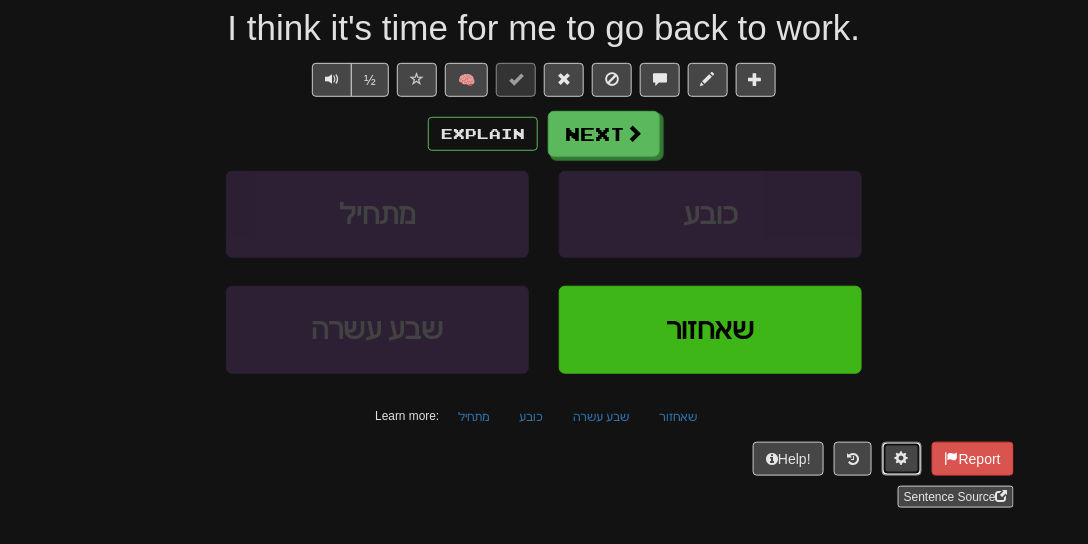 type 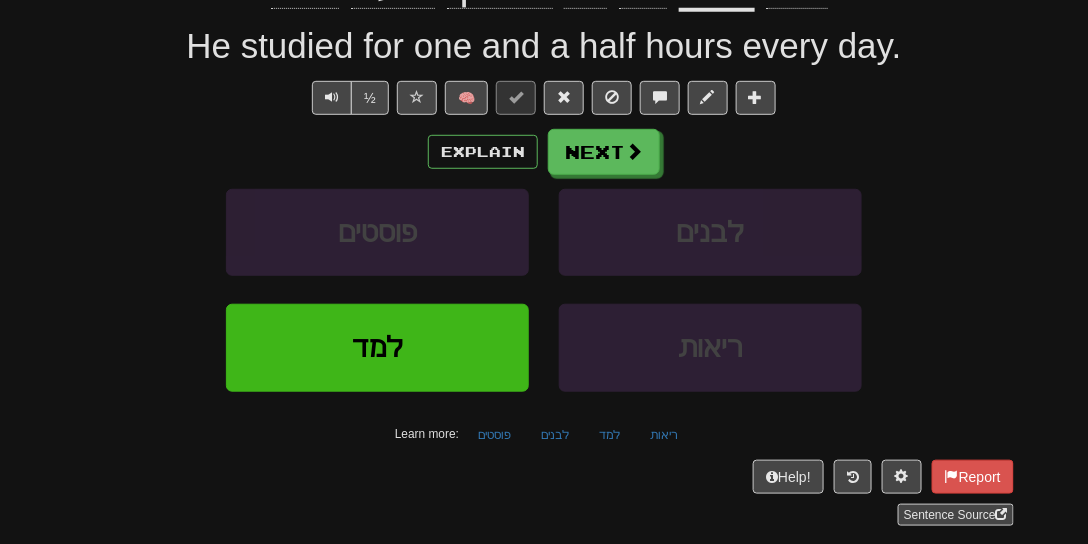 scroll, scrollTop: 266, scrollLeft: 0, axis: vertical 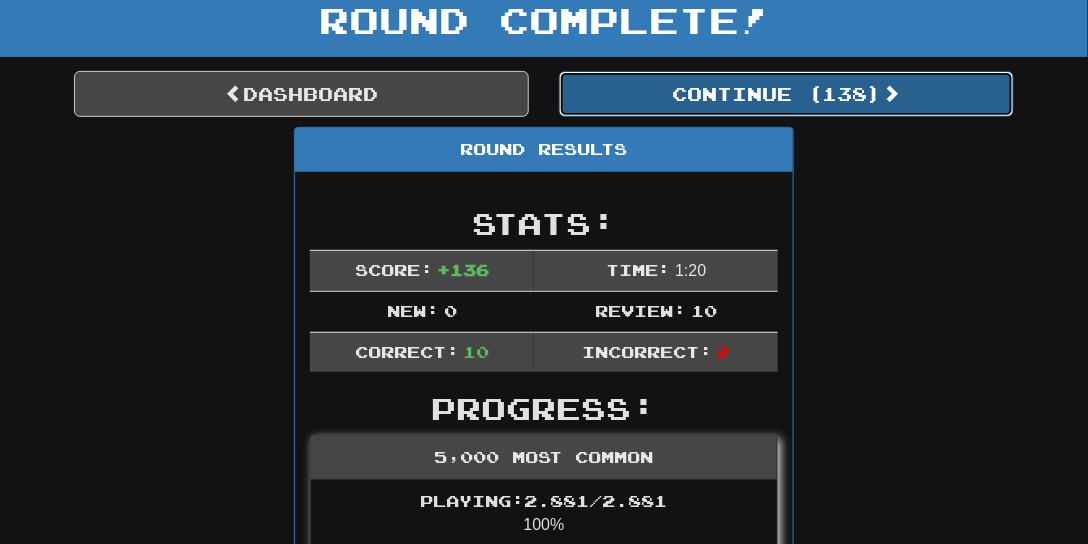 click on "Continue ( 138 )" at bounding box center (786, 94) 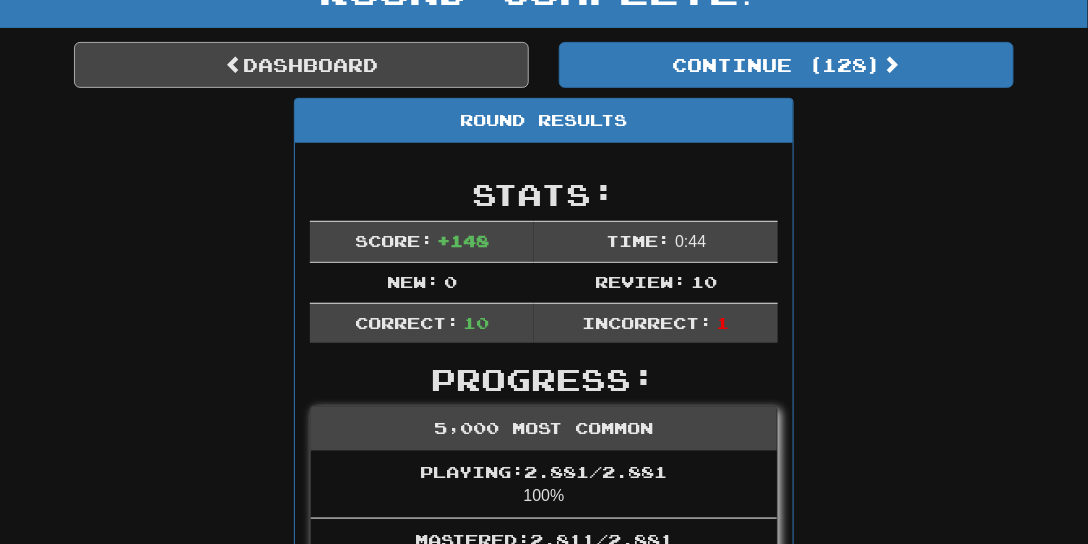 scroll, scrollTop: 134, scrollLeft: 0, axis: vertical 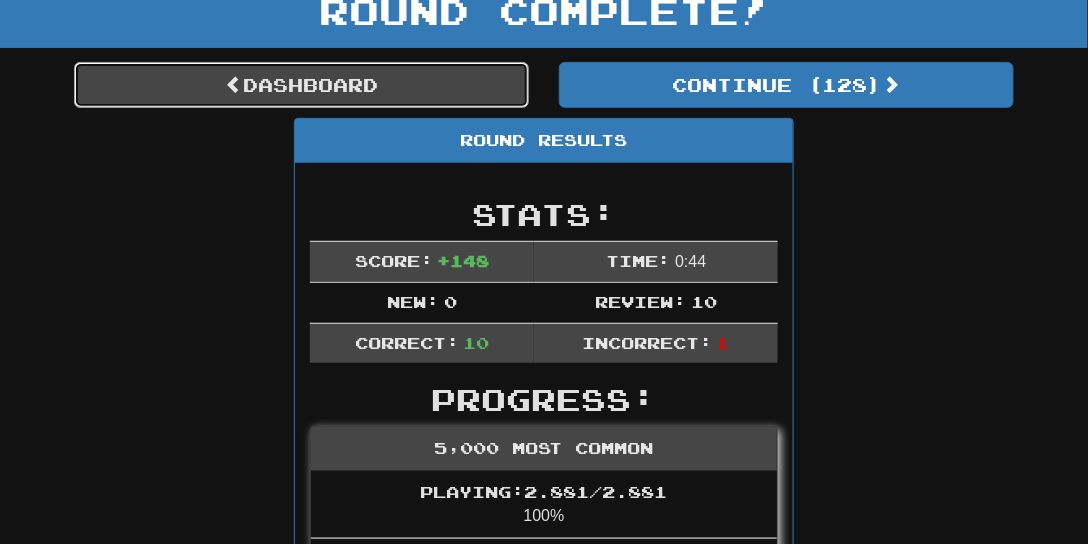 click on "Dashboard" at bounding box center (301, 85) 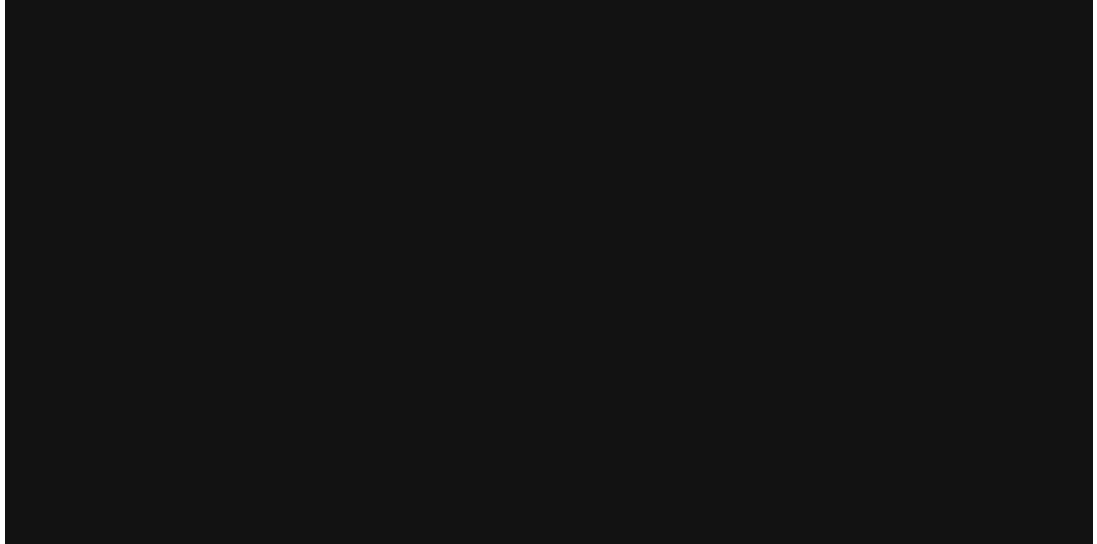 scroll, scrollTop: 0, scrollLeft: 0, axis: both 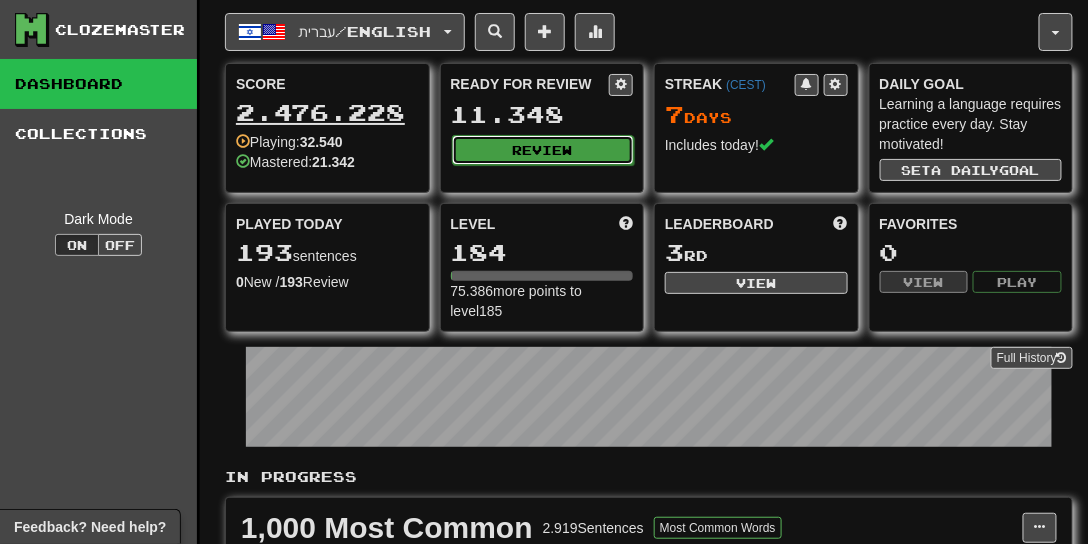 click on "Review" at bounding box center [543, 150] 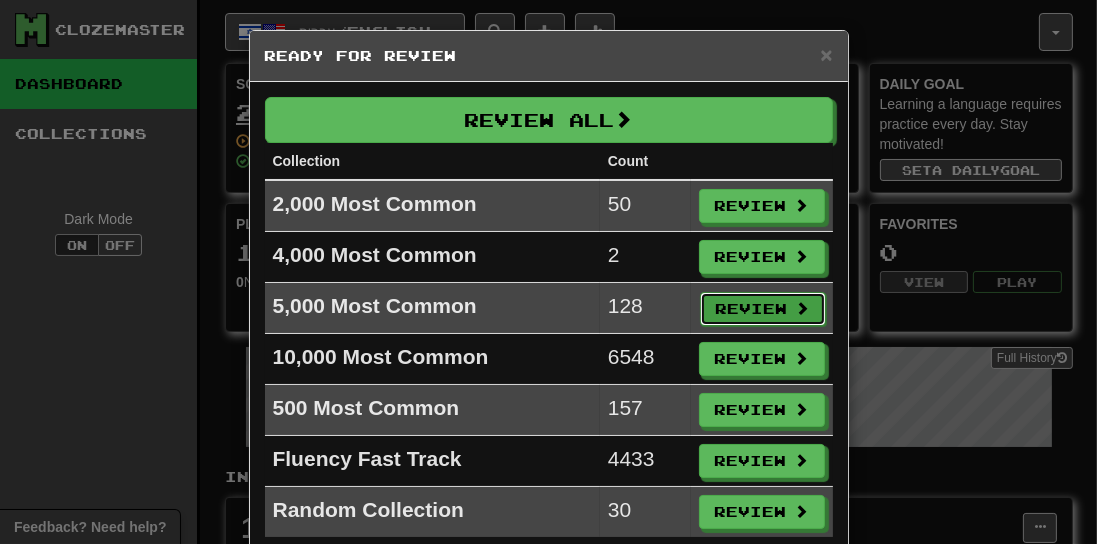 click on "Review" at bounding box center (763, 309) 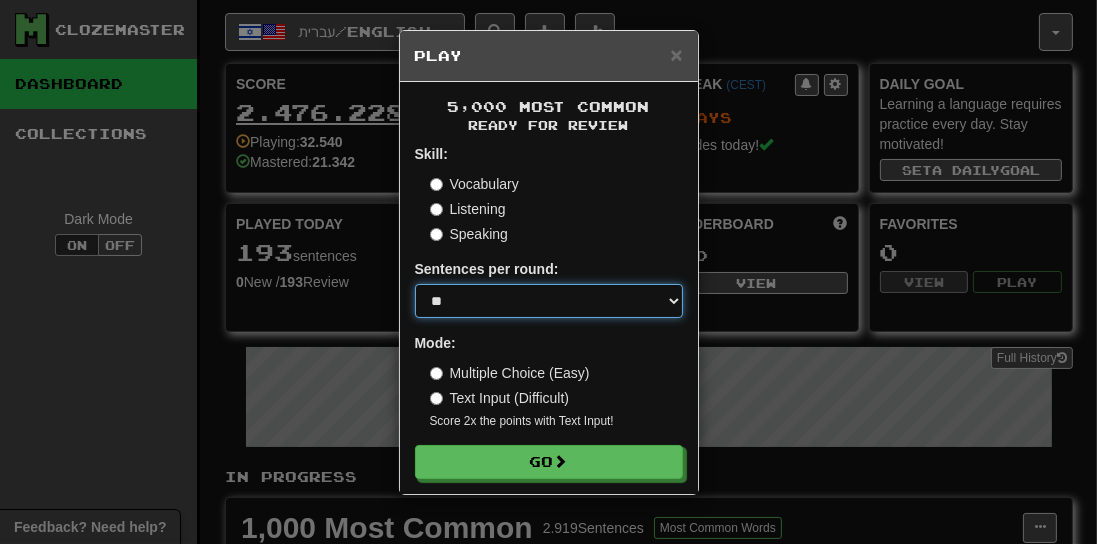 click on "* ** ** ** ** ** *** ********" at bounding box center [549, 301] 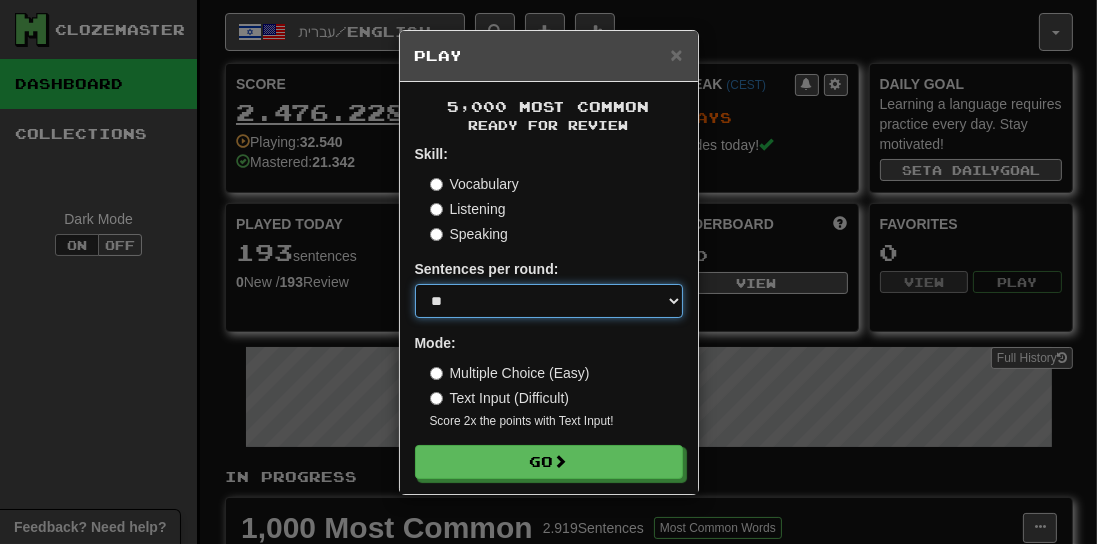 click on "* ** ** ** ** ** *** ********" at bounding box center [549, 301] 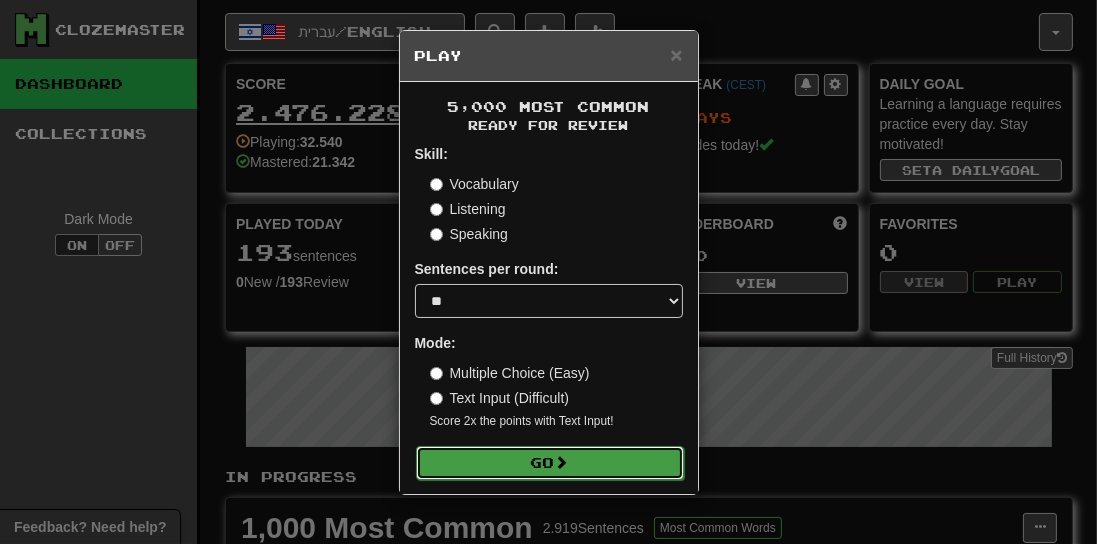 click at bounding box center [562, 462] 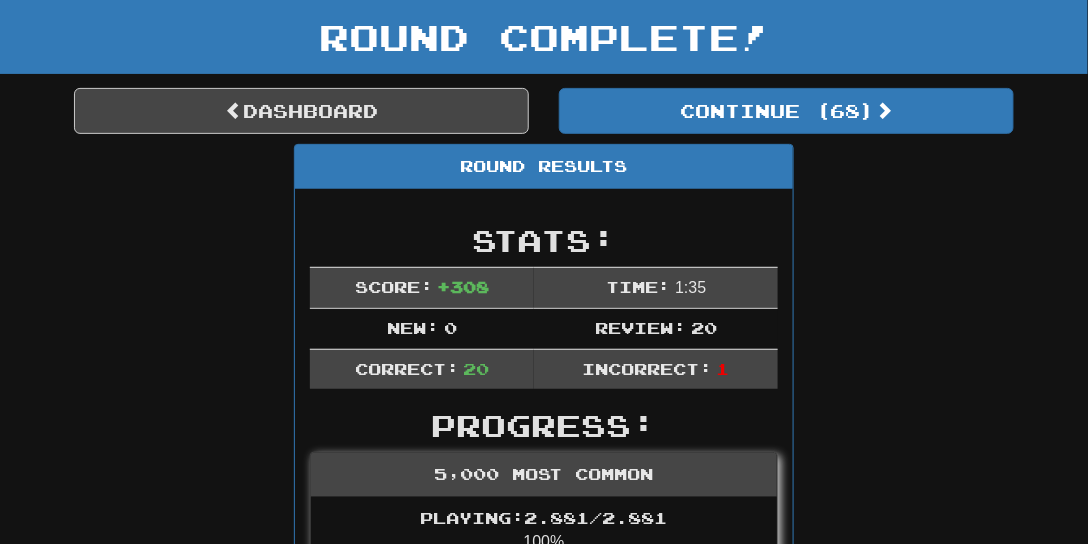 scroll, scrollTop: 128, scrollLeft: 0, axis: vertical 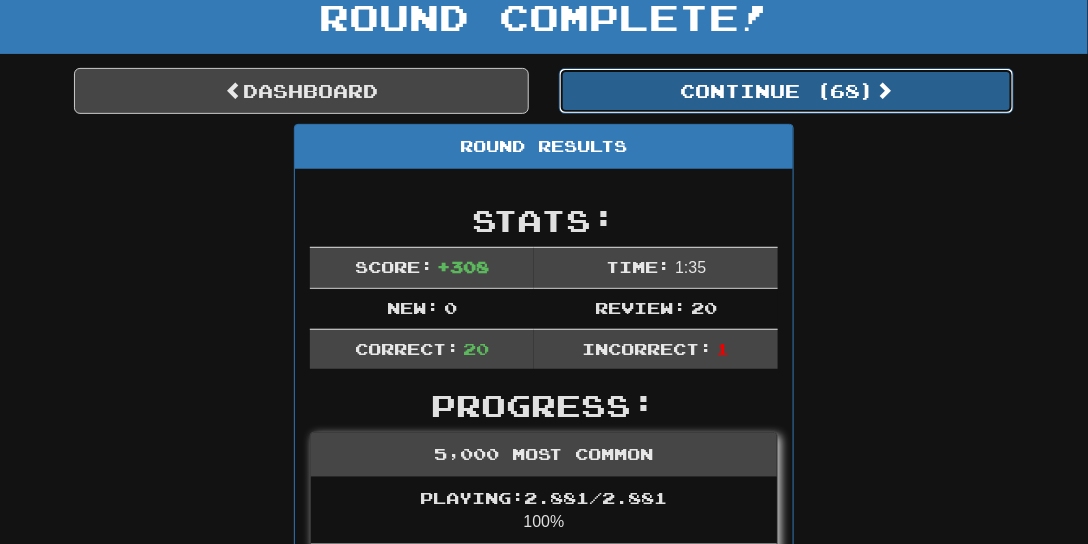 click on "Continue ( 68 )" at bounding box center (786, 91) 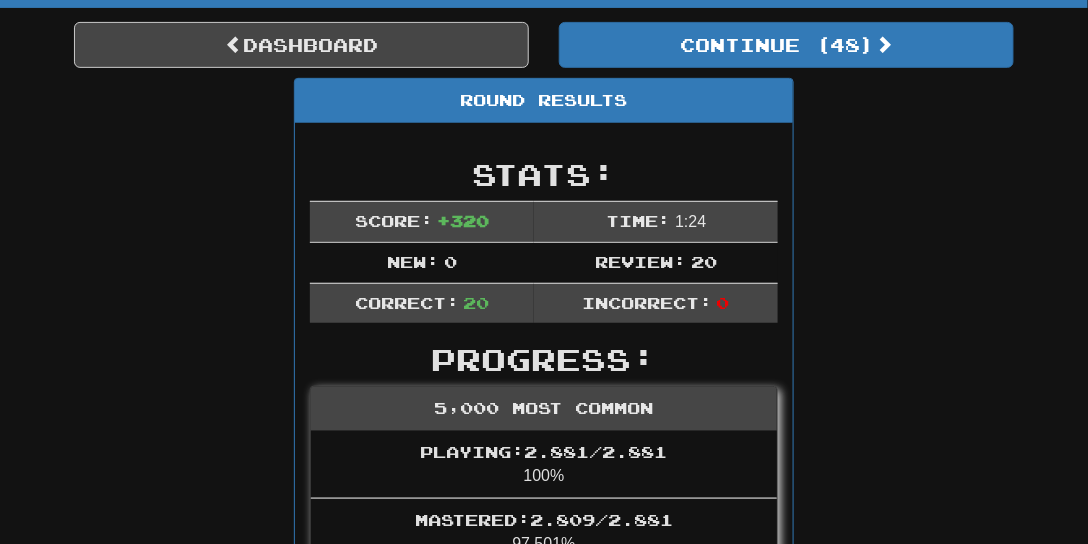 scroll, scrollTop: 194, scrollLeft: 0, axis: vertical 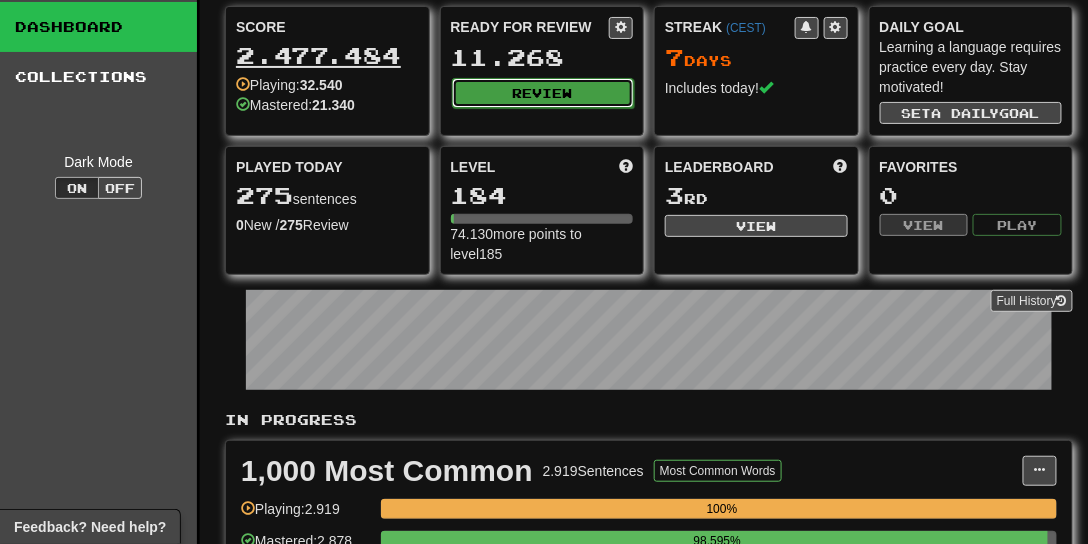 click on "Review" at bounding box center (543, 93) 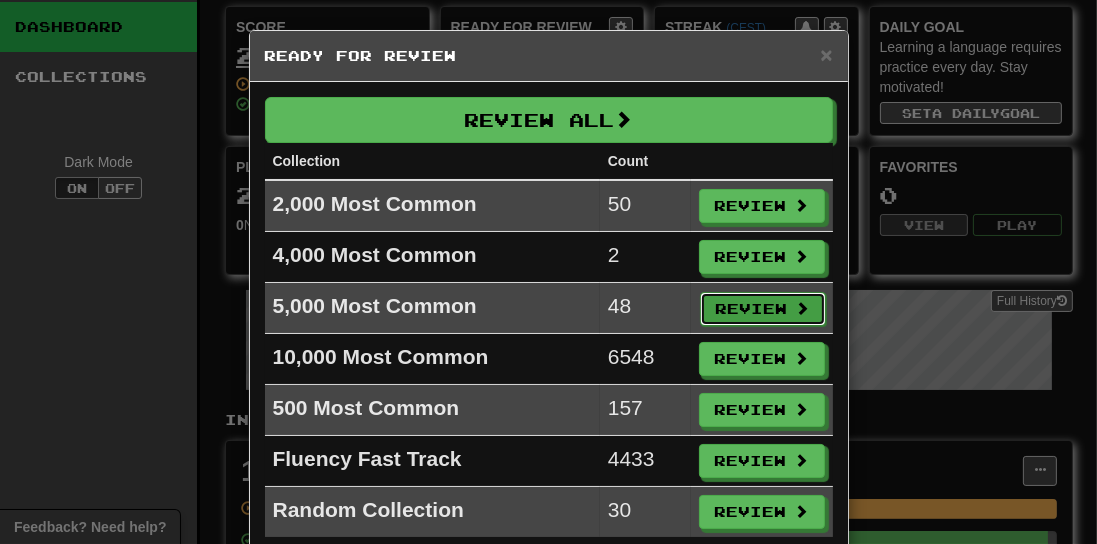 click on "Review" at bounding box center [763, 309] 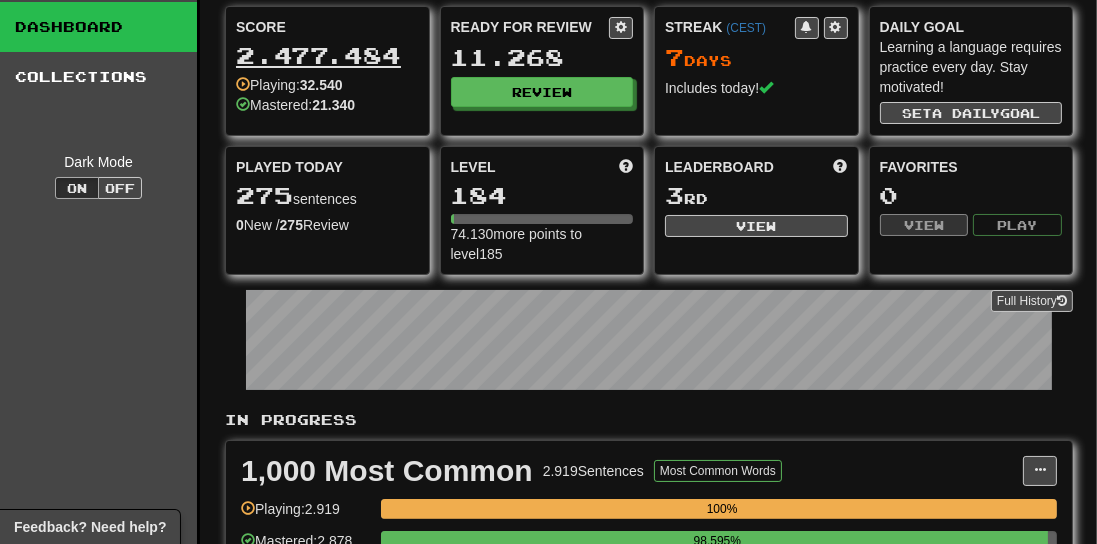 select on "**" 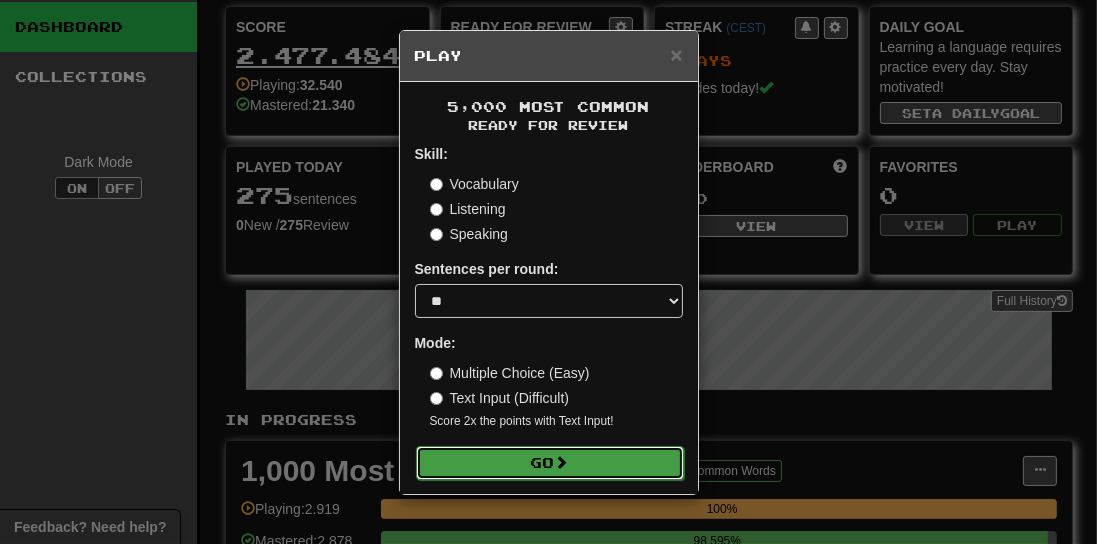 click at bounding box center [562, 462] 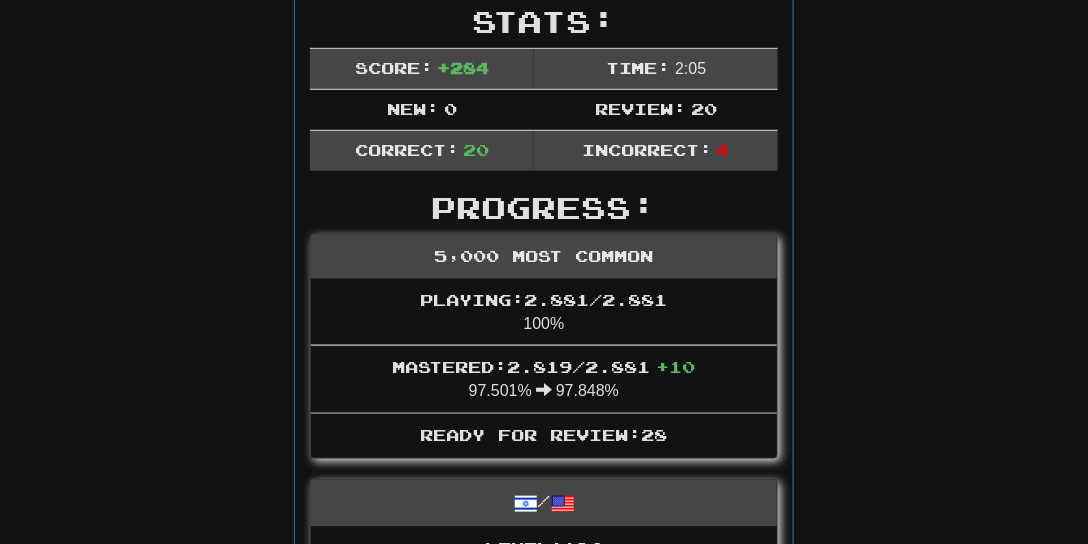 scroll, scrollTop: 352, scrollLeft: 0, axis: vertical 